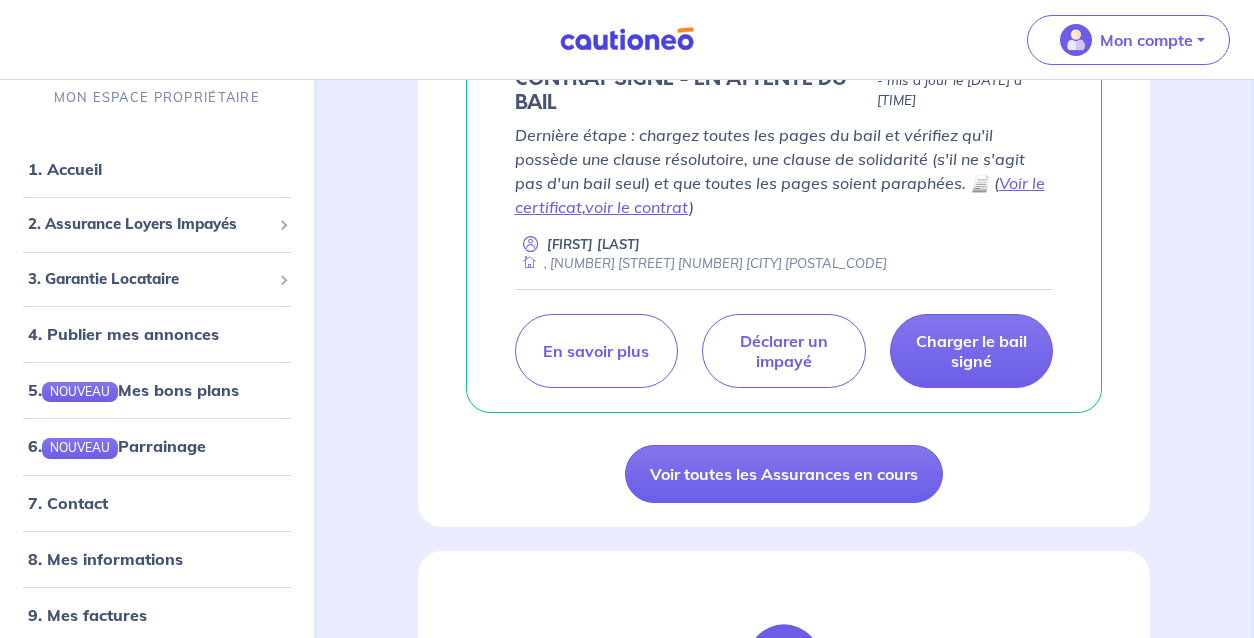 scroll, scrollTop: 430, scrollLeft: 0, axis: vertical 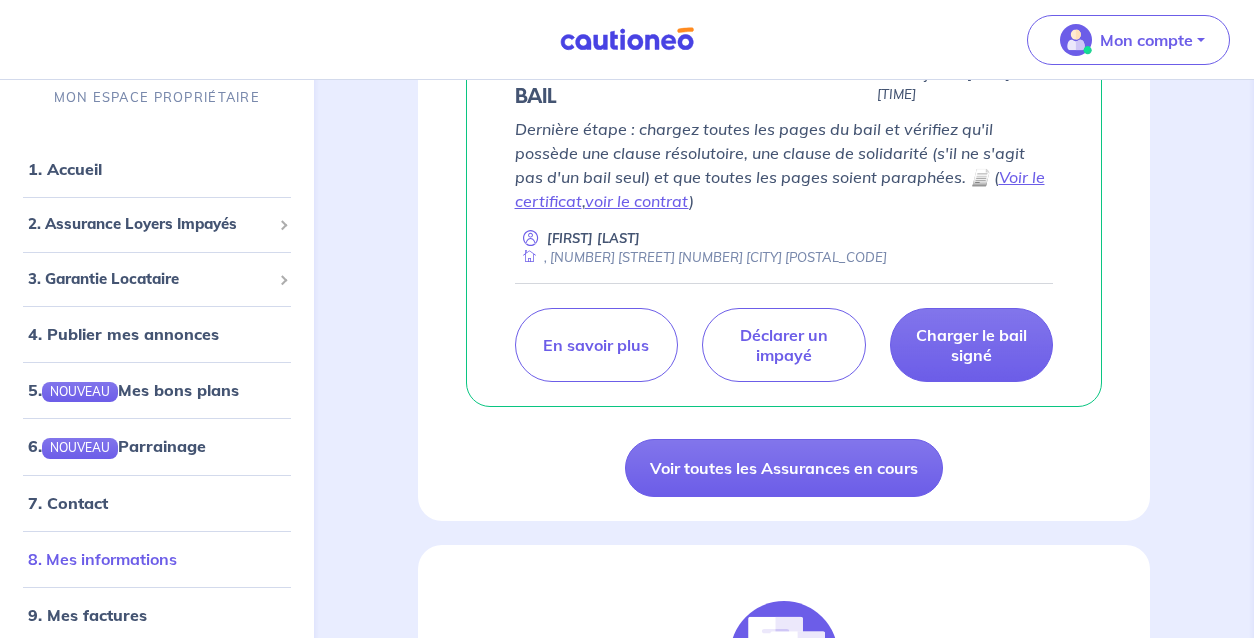 click on "8. Mes informations" at bounding box center (102, 558) 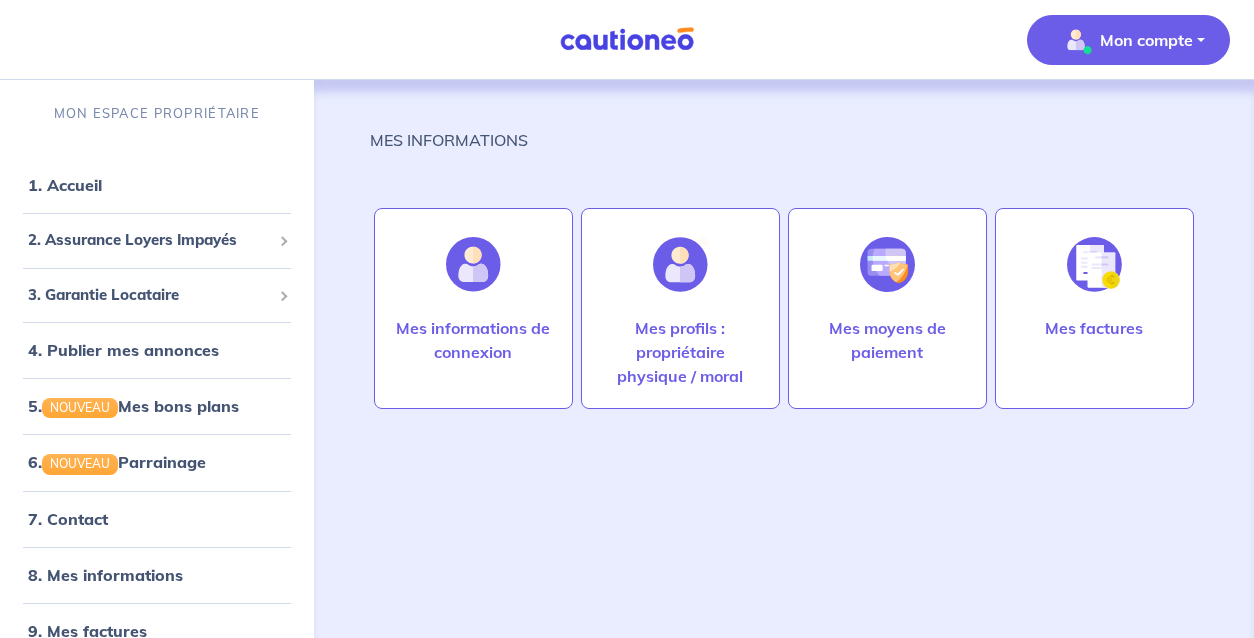scroll, scrollTop: 0, scrollLeft: 0, axis: both 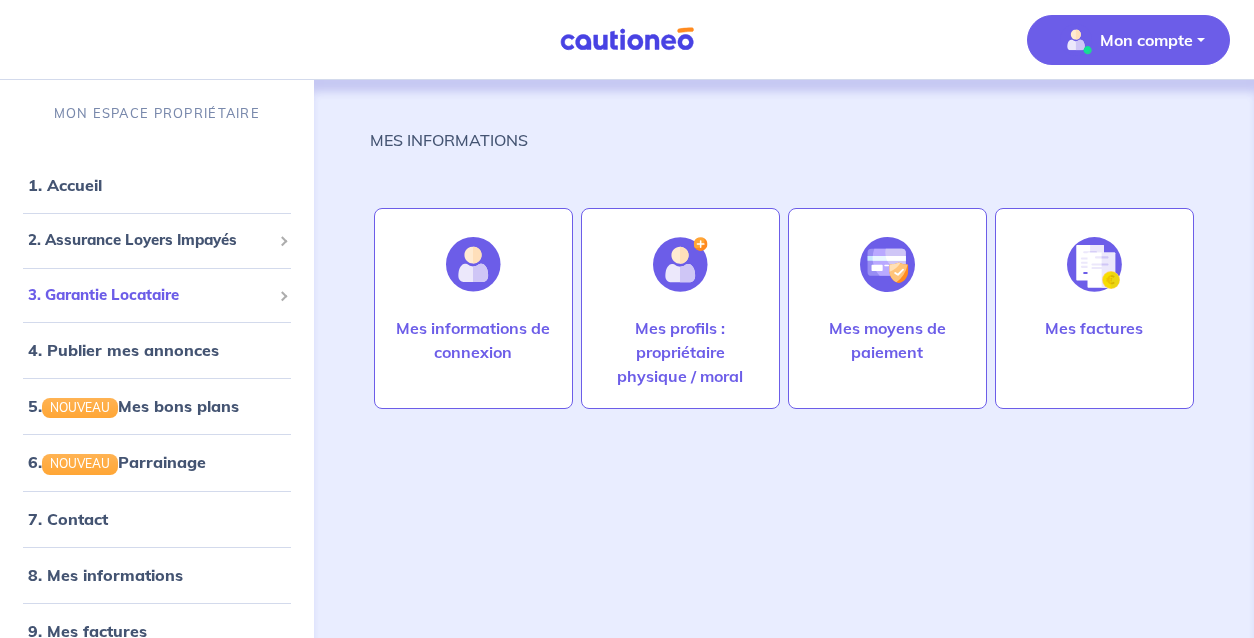 click on "3. Garantie Locataire" at bounding box center (149, 295) 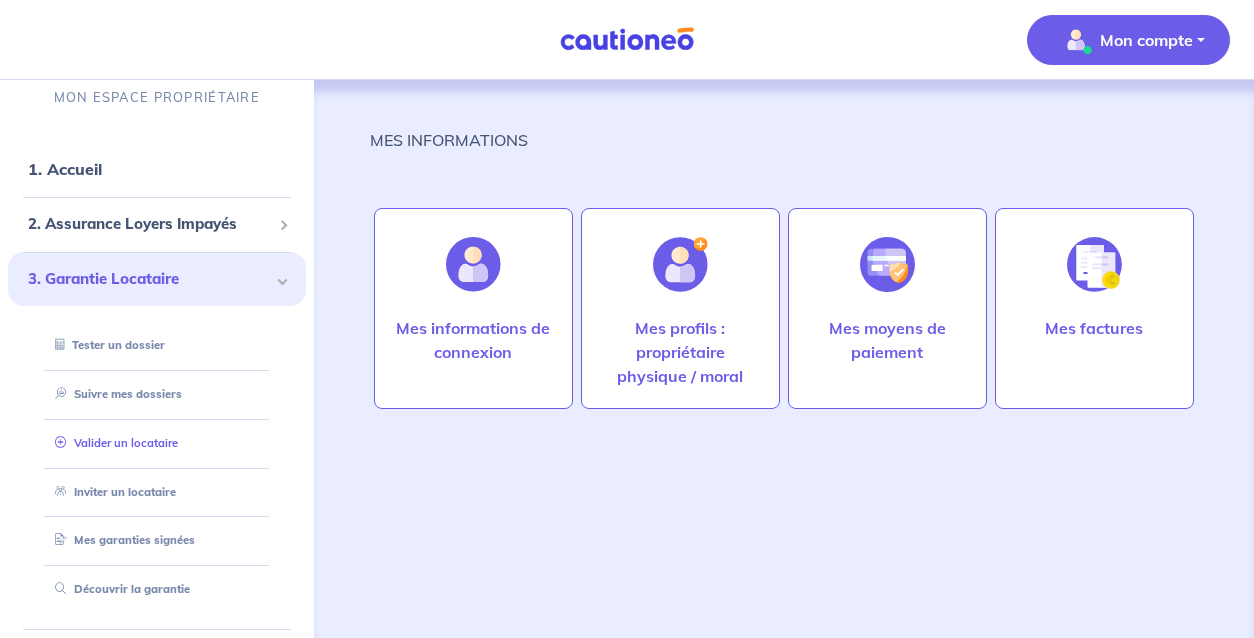 scroll, scrollTop: 2, scrollLeft: 0, axis: vertical 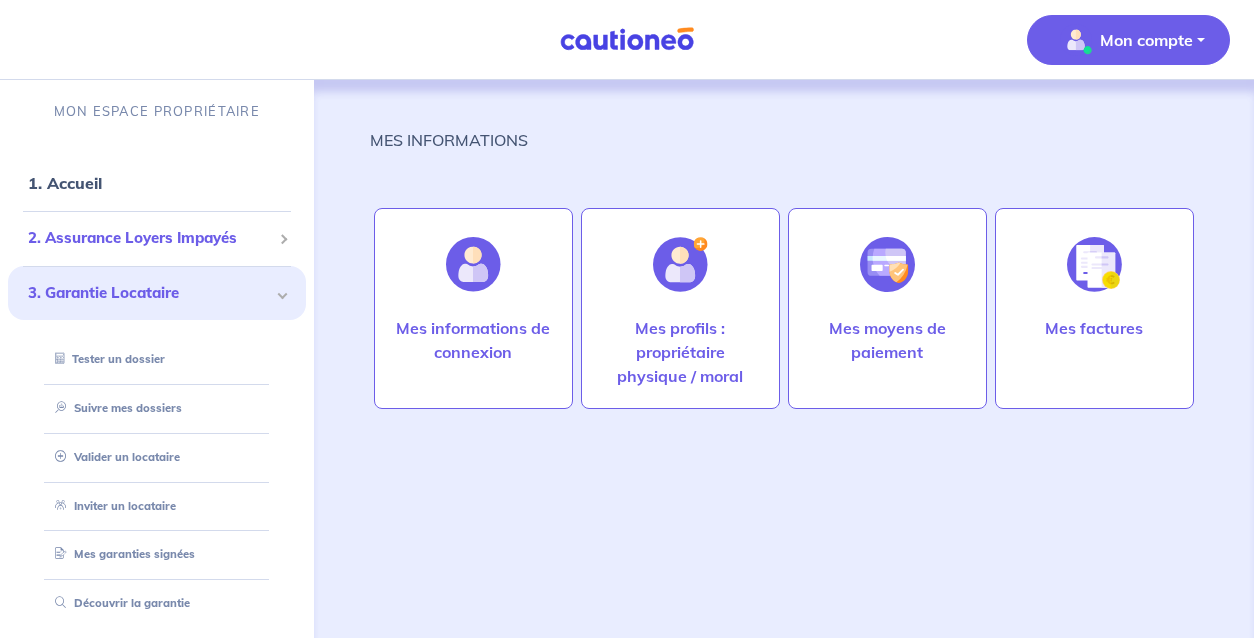 click on "2. Assurance Loyers Impayés" at bounding box center [149, 238] 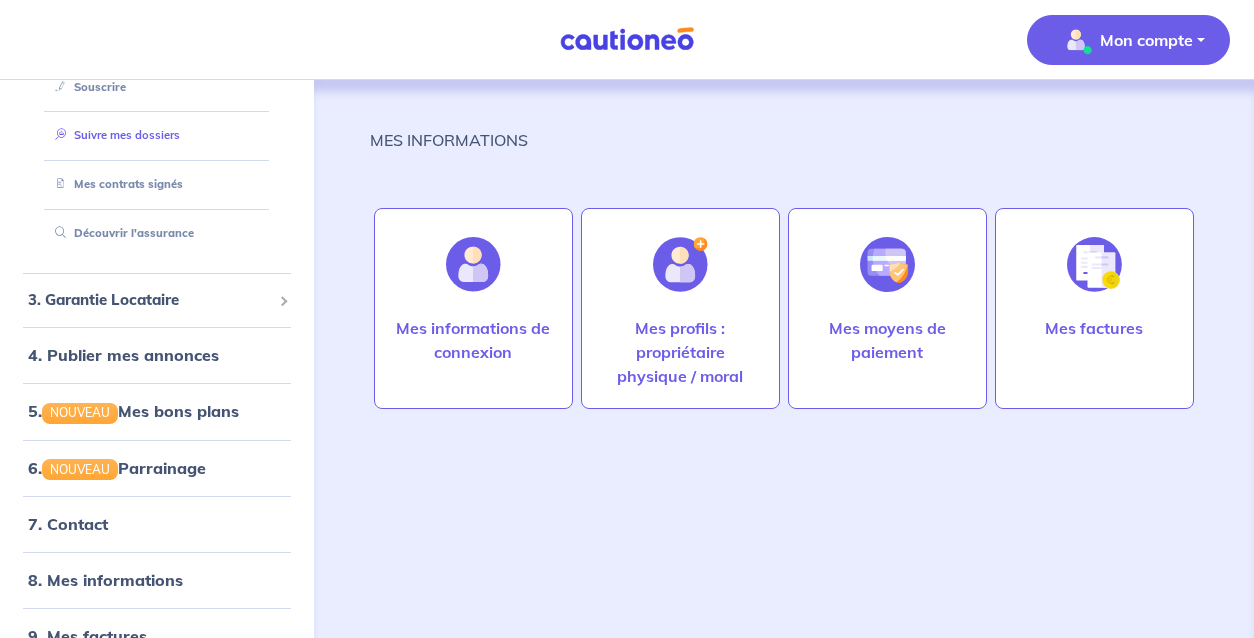 scroll, scrollTop: 240, scrollLeft: 0, axis: vertical 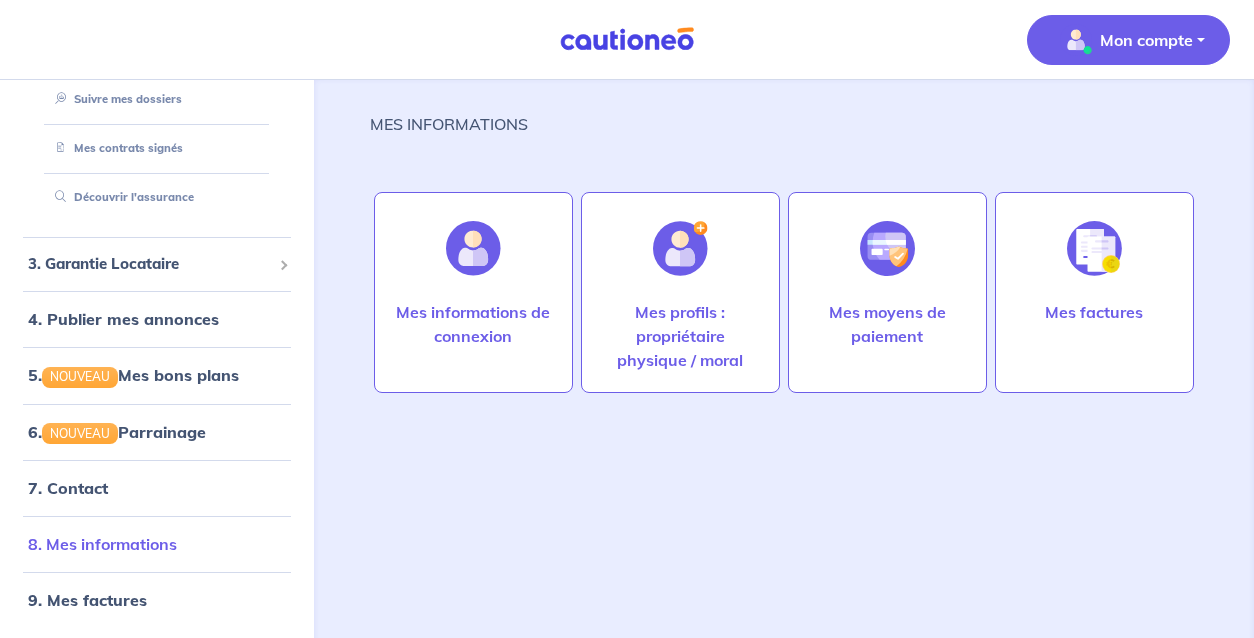 click on "8. Mes informations" at bounding box center [102, 544] 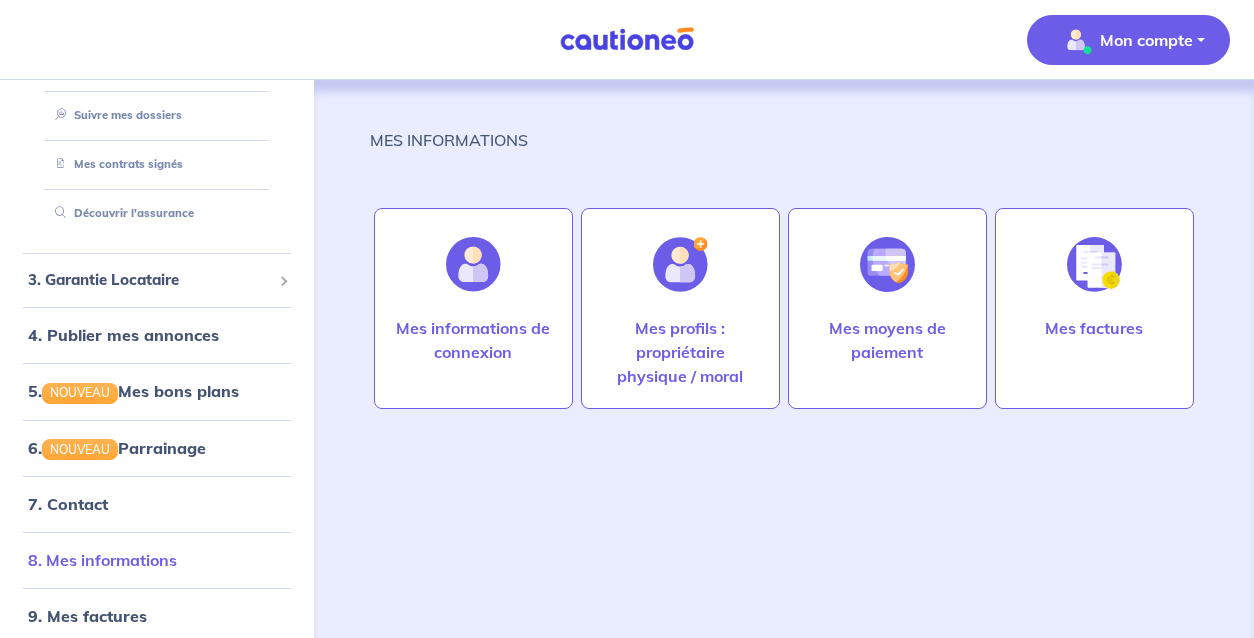 scroll, scrollTop: 0, scrollLeft: 0, axis: both 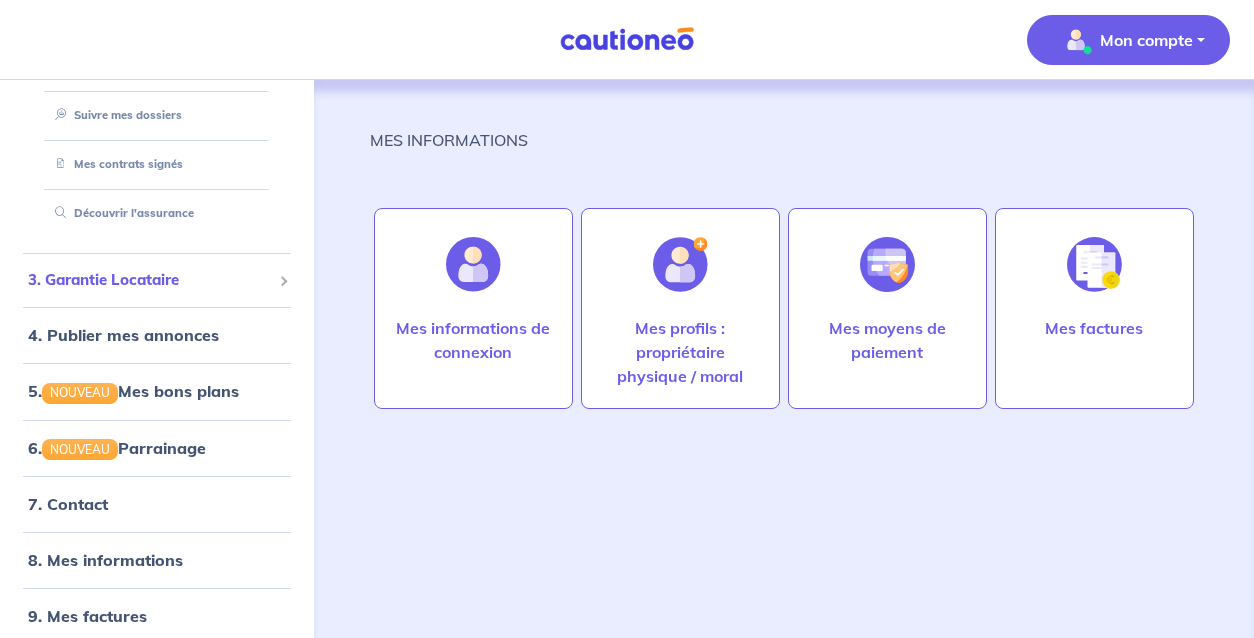 click on "3. Garantie Locataire" at bounding box center [149, 280] 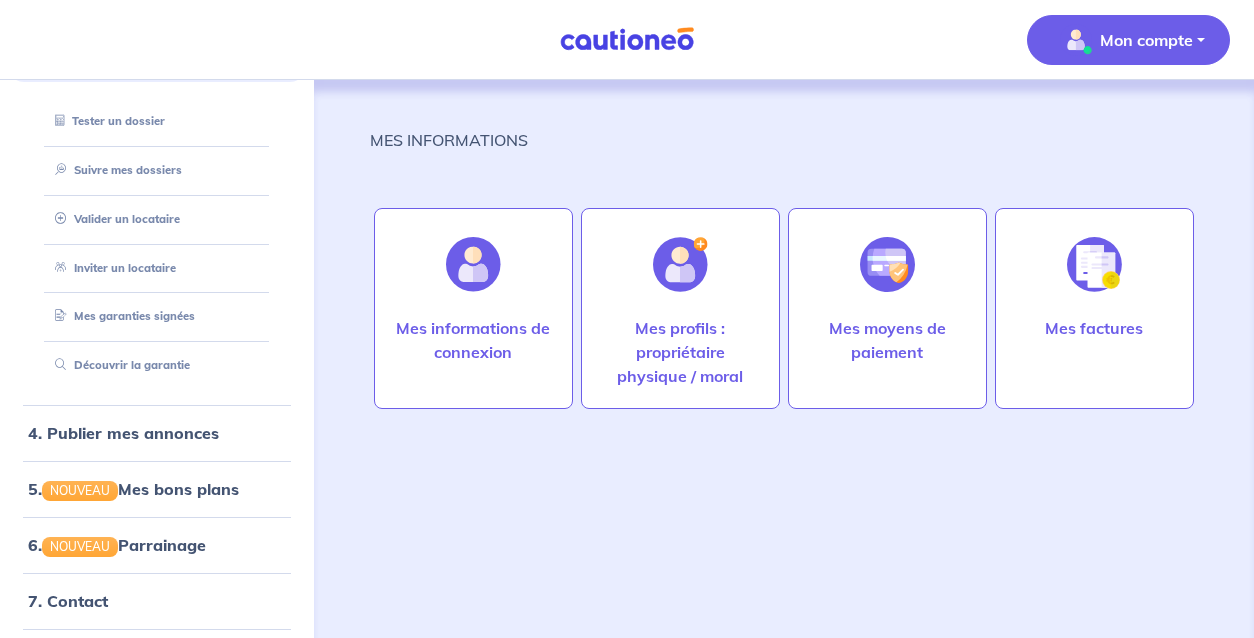scroll, scrollTop: 237, scrollLeft: 0, axis: vertical 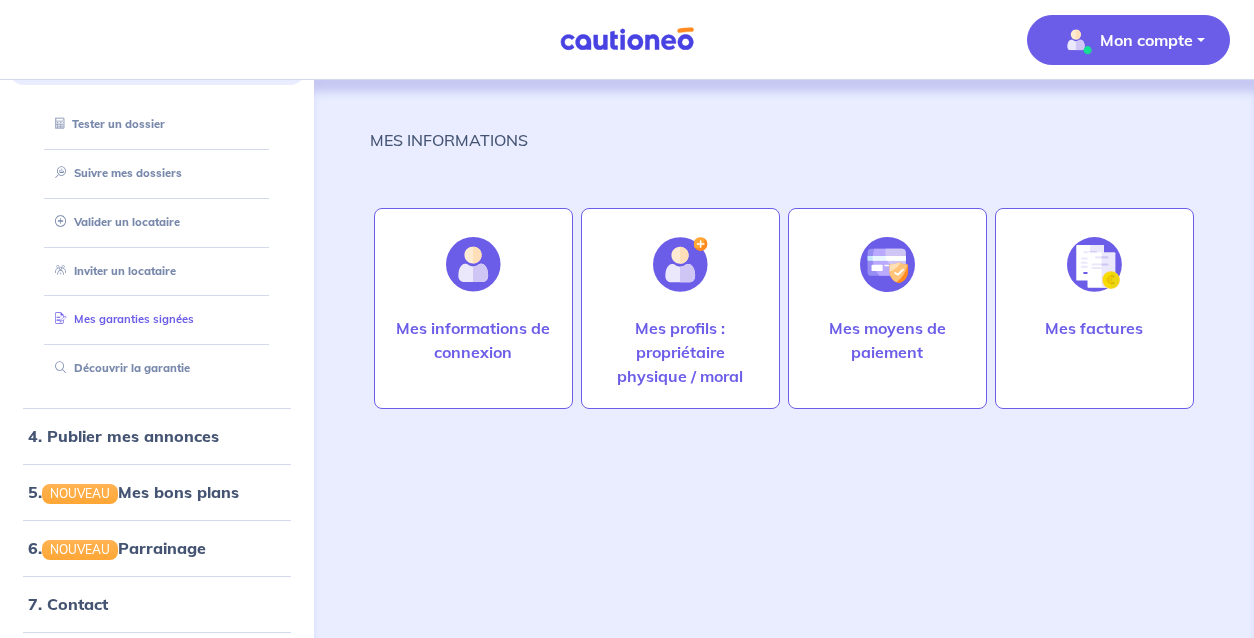 click on "Mes garanties signées" at bounding box center (120, 319) 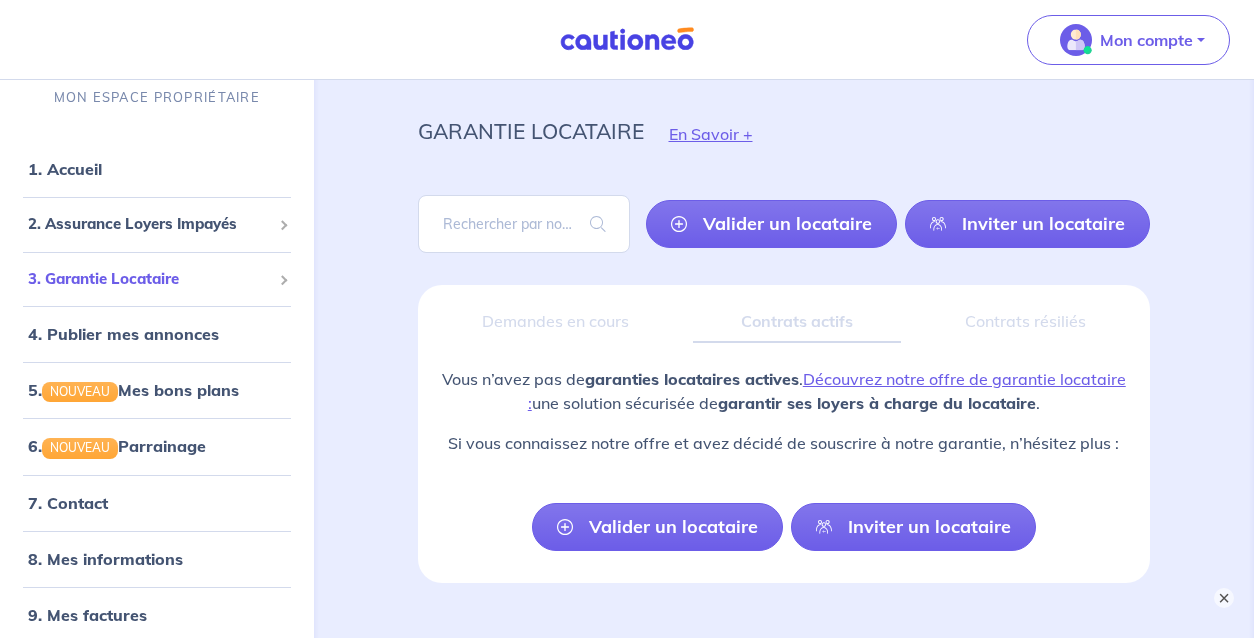 scroll, scrollTop: 31, scrollLeft: 0, axis: vertical 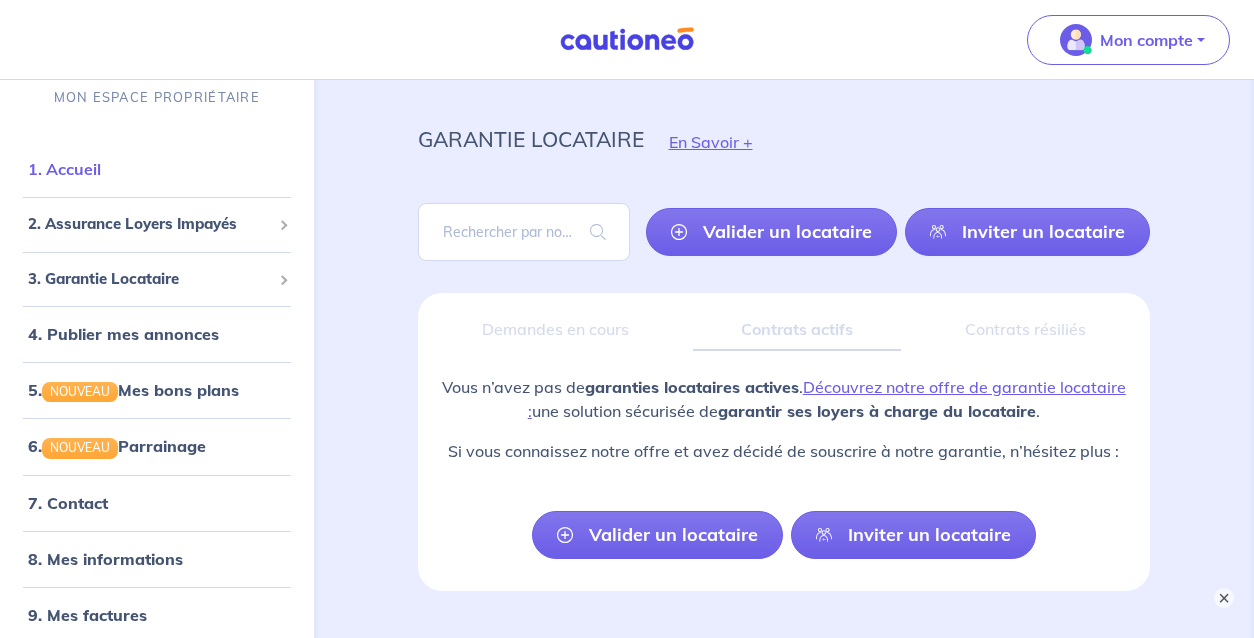 click on "1. Accueil" at bounding box center [64, 169] 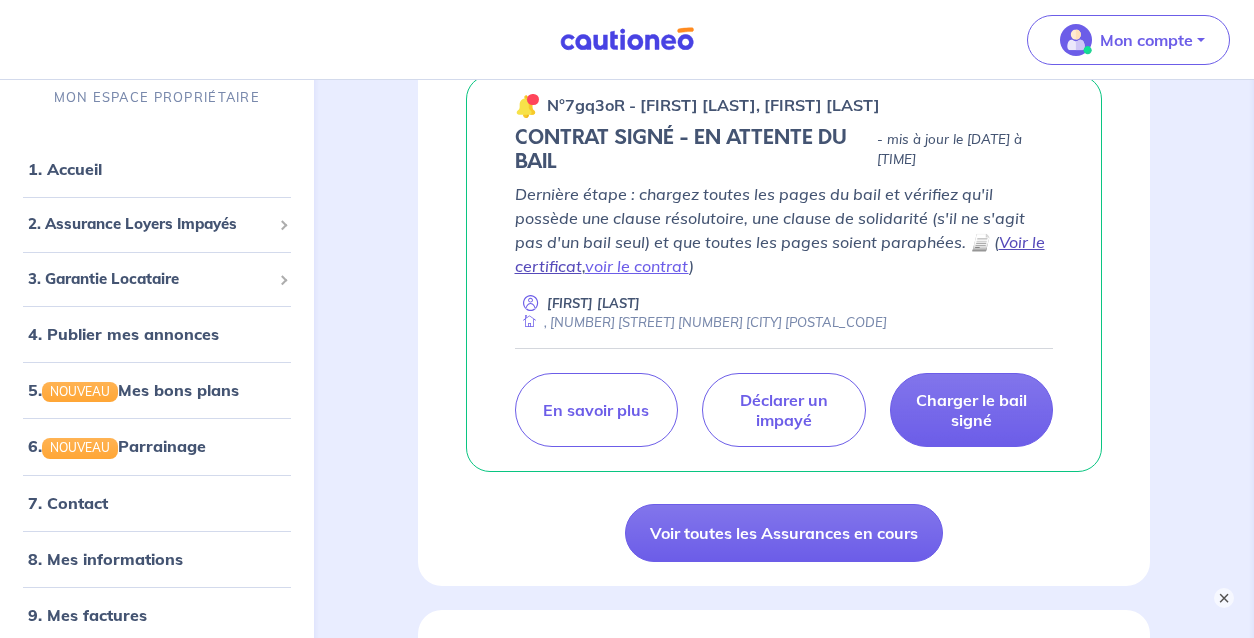 scroll, scrollTop: 364, scrollLeft: 0, axis: vertical 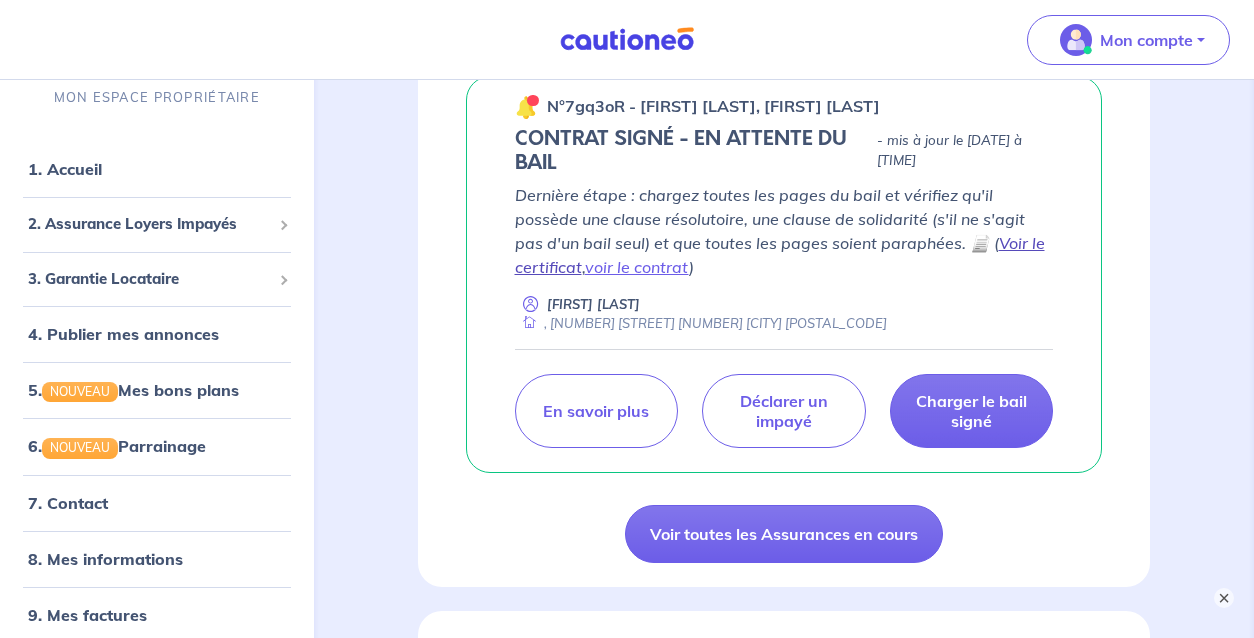 click on "Voir le certificat" at bounding box center [780, 255] 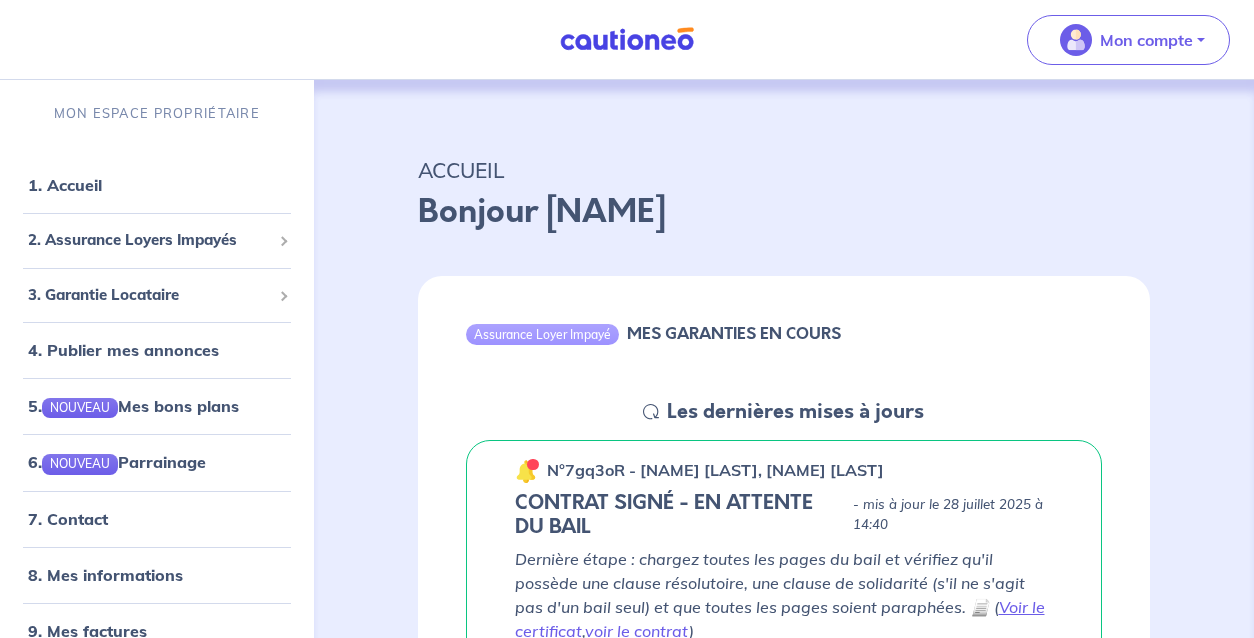 scroll, scrollTop: 0, scrollLeft: 0, axis: both 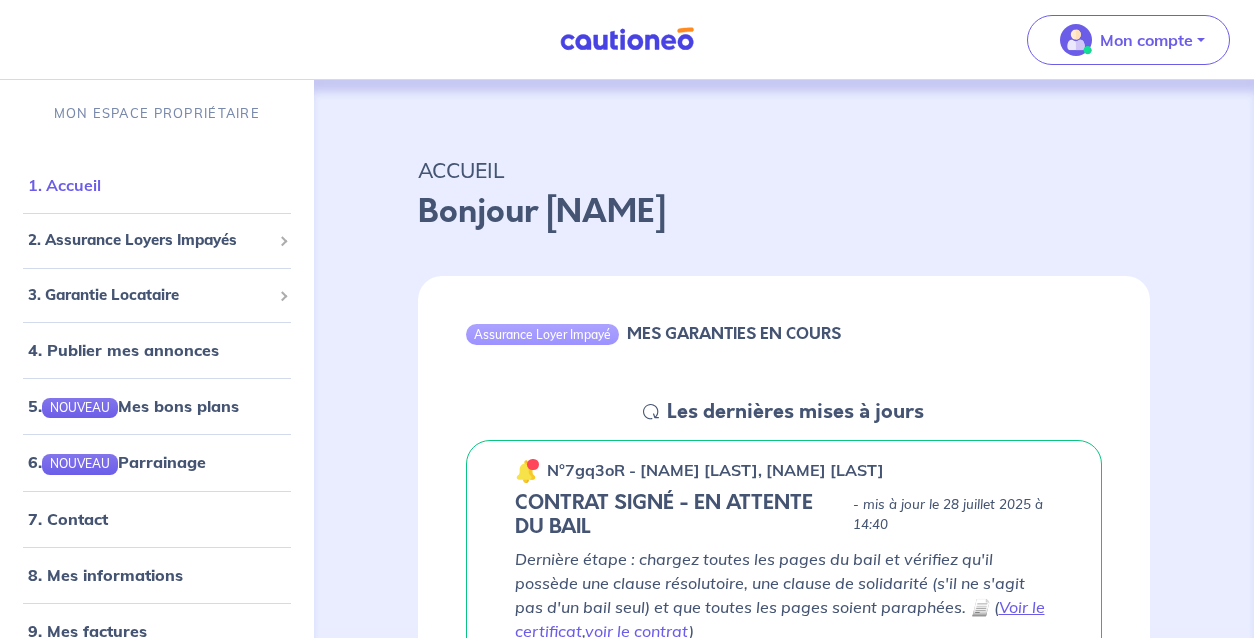 click on "1. Accueil" at bounding box center [64, 185] 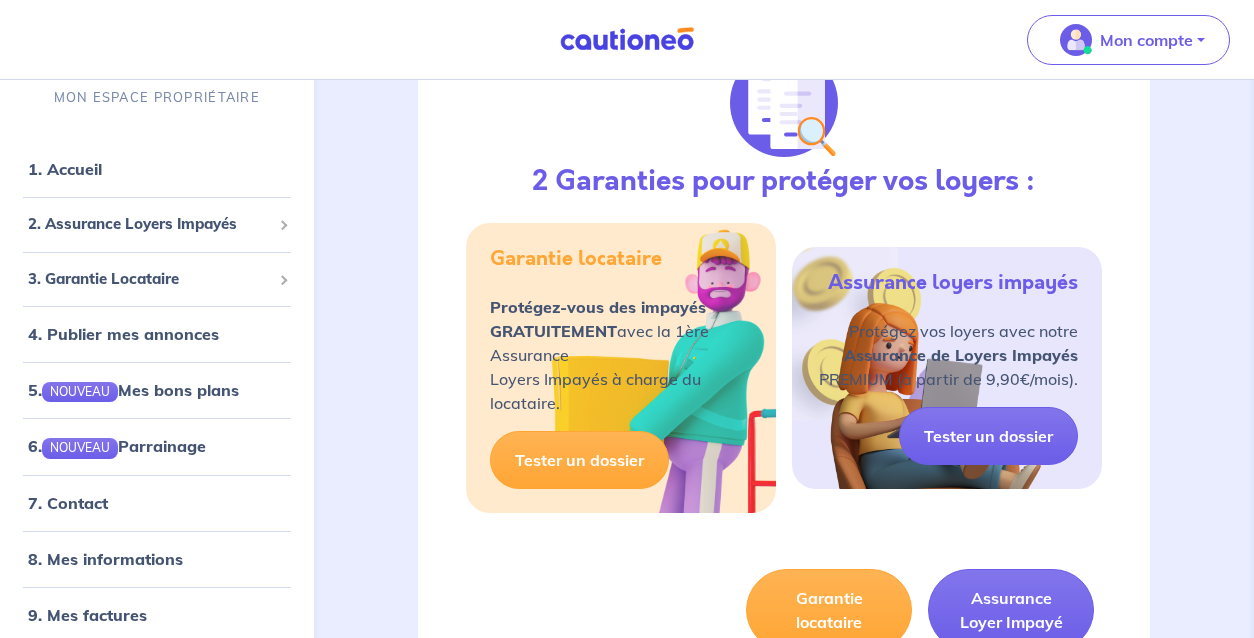 scroll, scrollTop: 984, scrollLeft: 0, axis: vertical 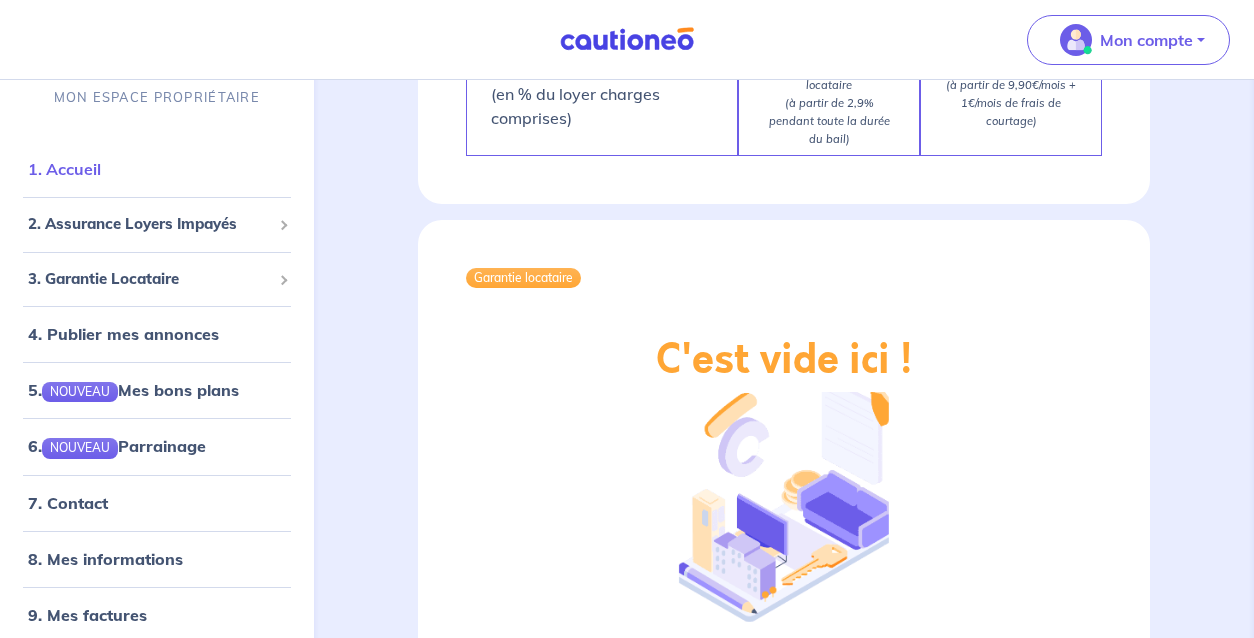 click on "1. Accueil" at bounding box center (64, 169) 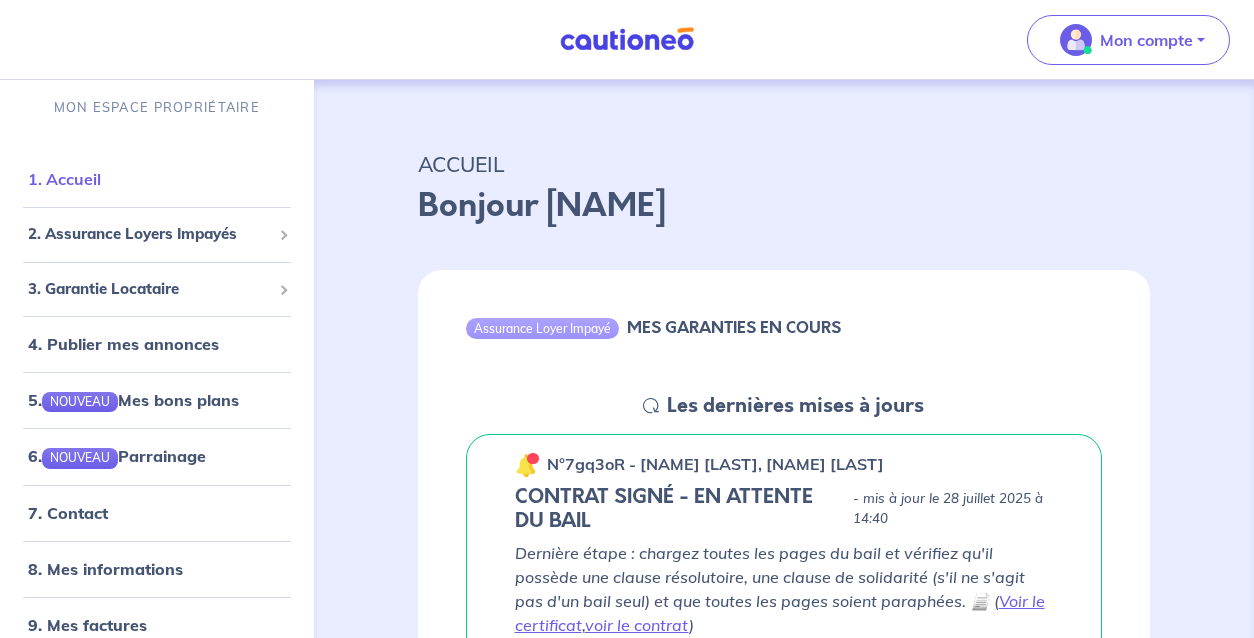 scroll, scrollTop: 0, scrollLeft: 0, axis: both 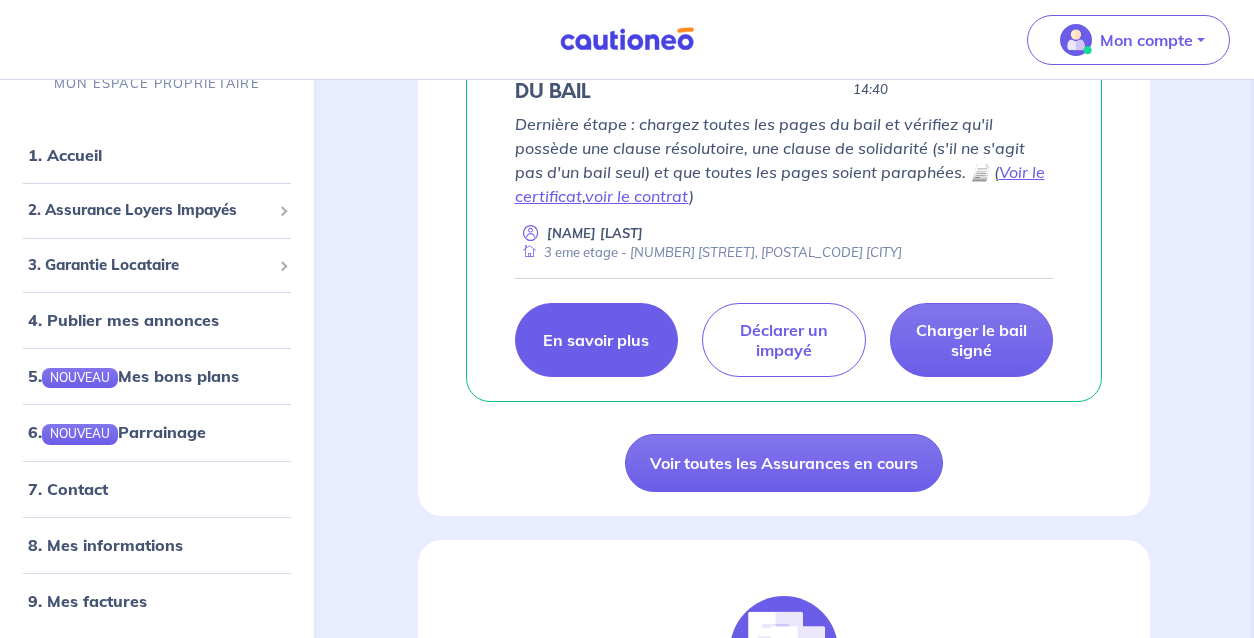 click on "En savoir plus" at bounding box center [596, 340] 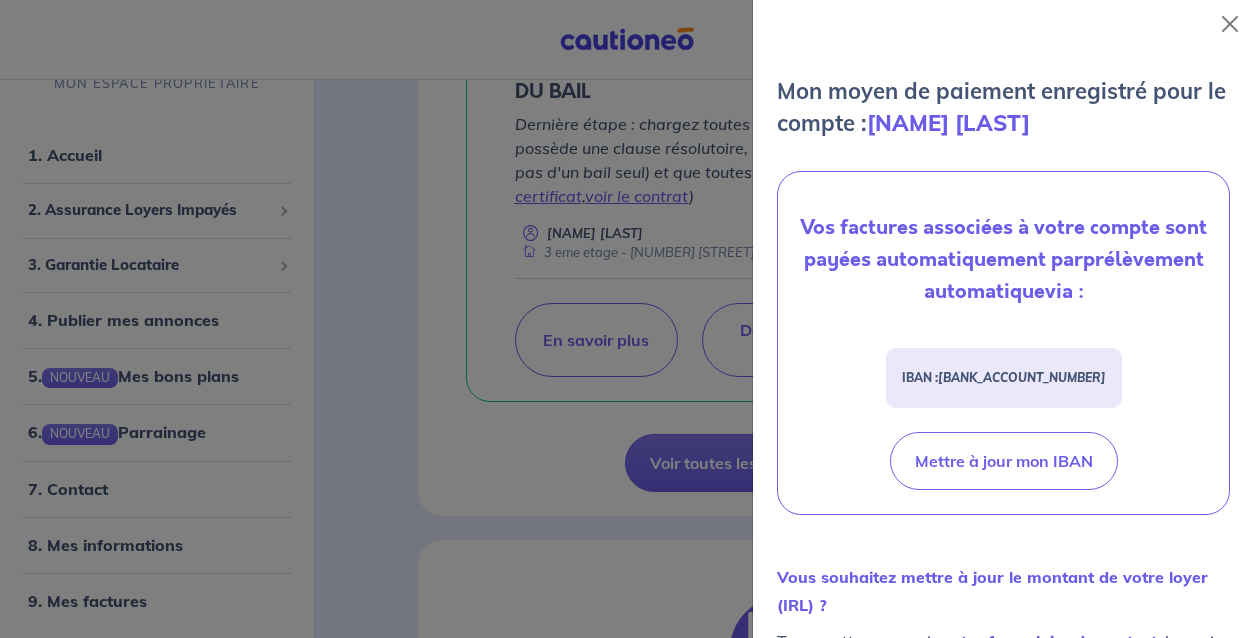 scroll, scrollTop: 902, scrollLeft: 0, axis: vertical 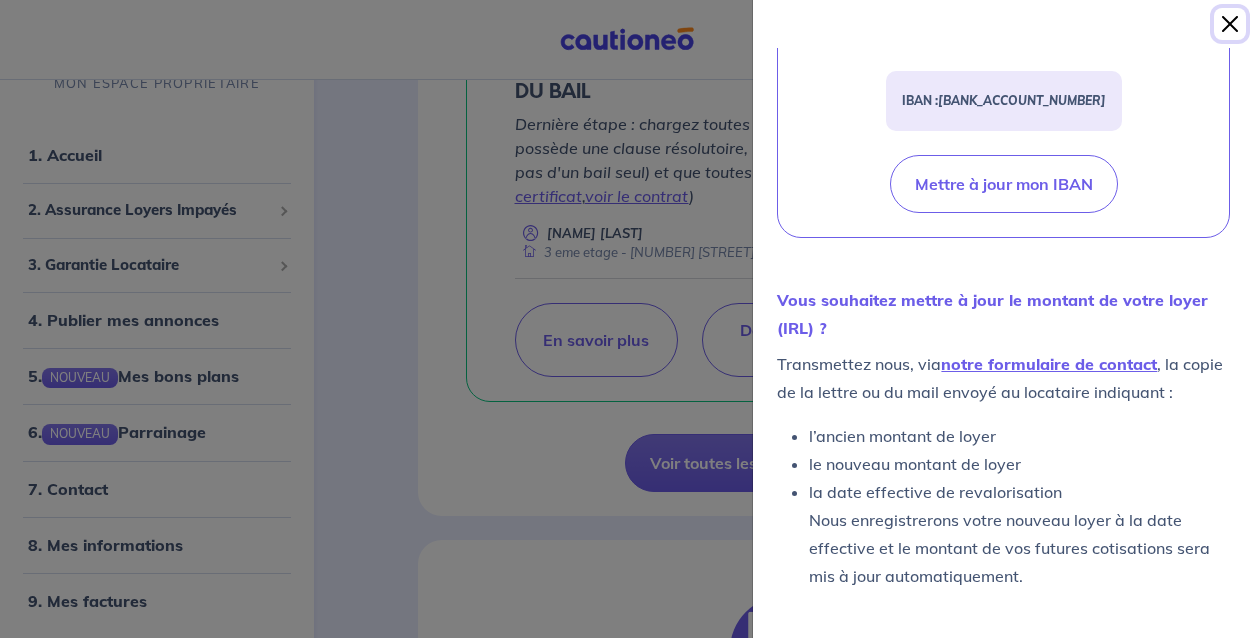 click at bounding box center [1230, 24] 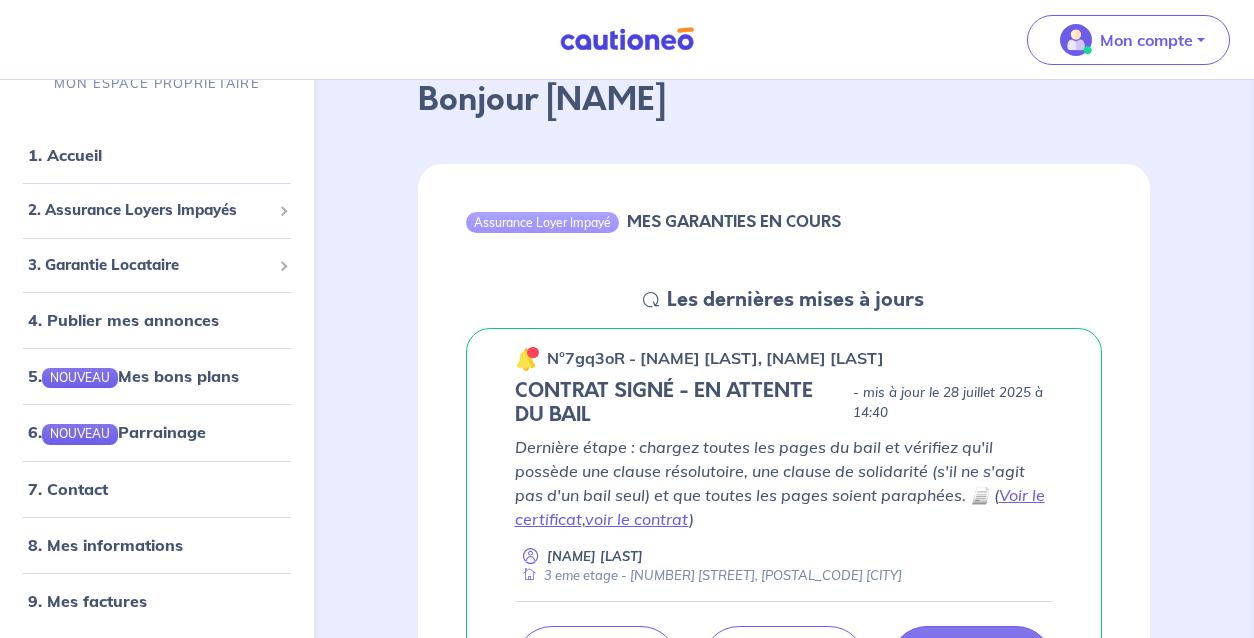 scroll, scrollTop: 0, scrollLeft: 0, axis: both 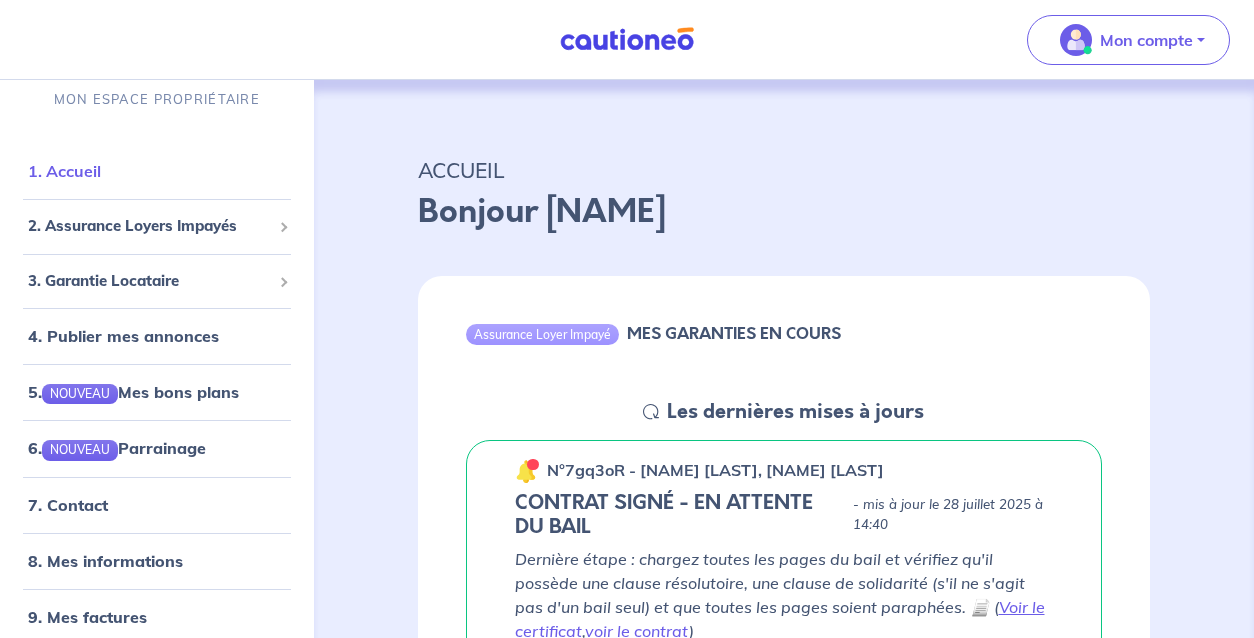 click on "1. Accueil" at bounding box center (64, 171) 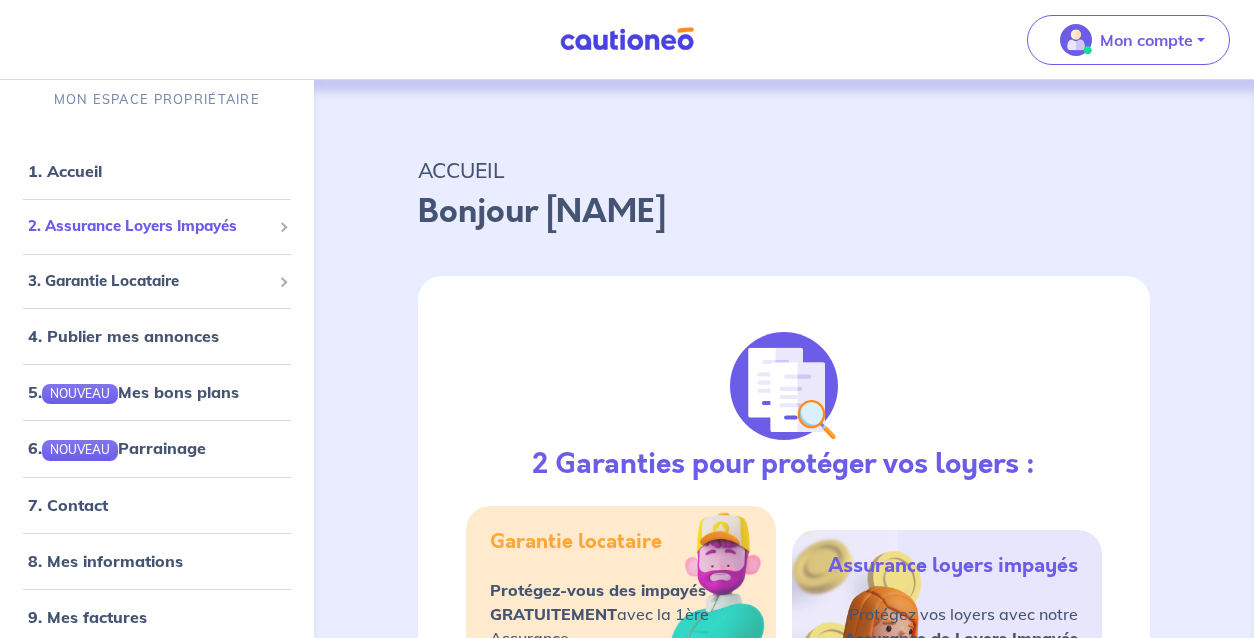 click on "2. Assurance Loyers Impayés" at bounding box center [149, 226] 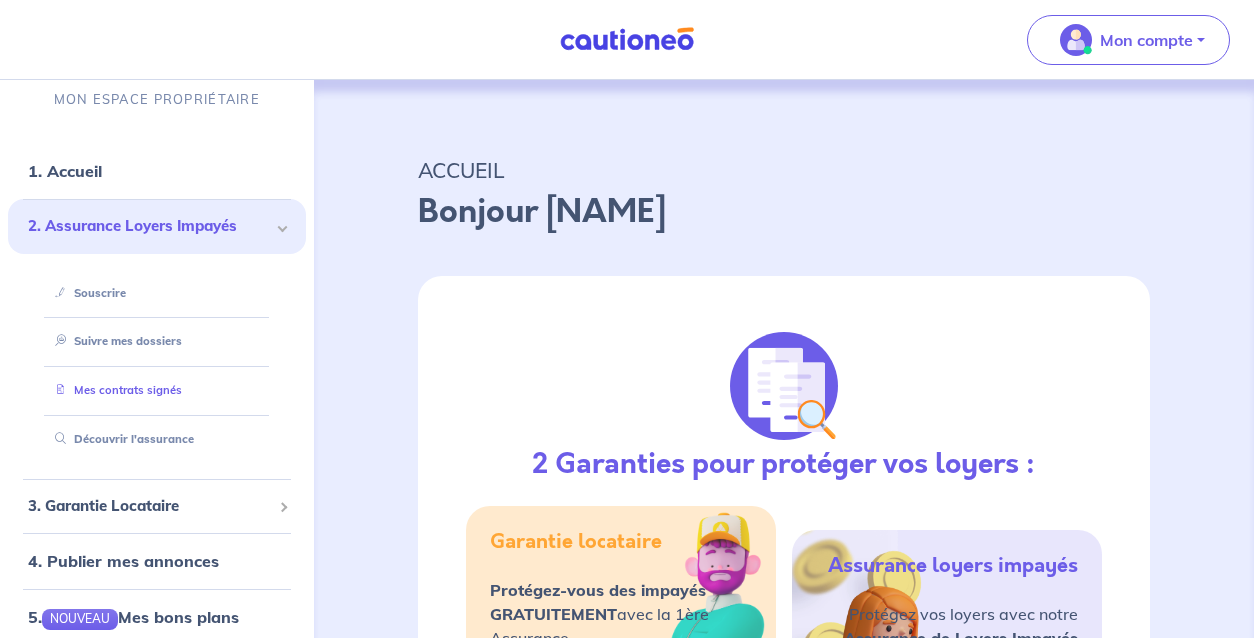click on "Mes contrats signés" at bounding box center (114, 390) 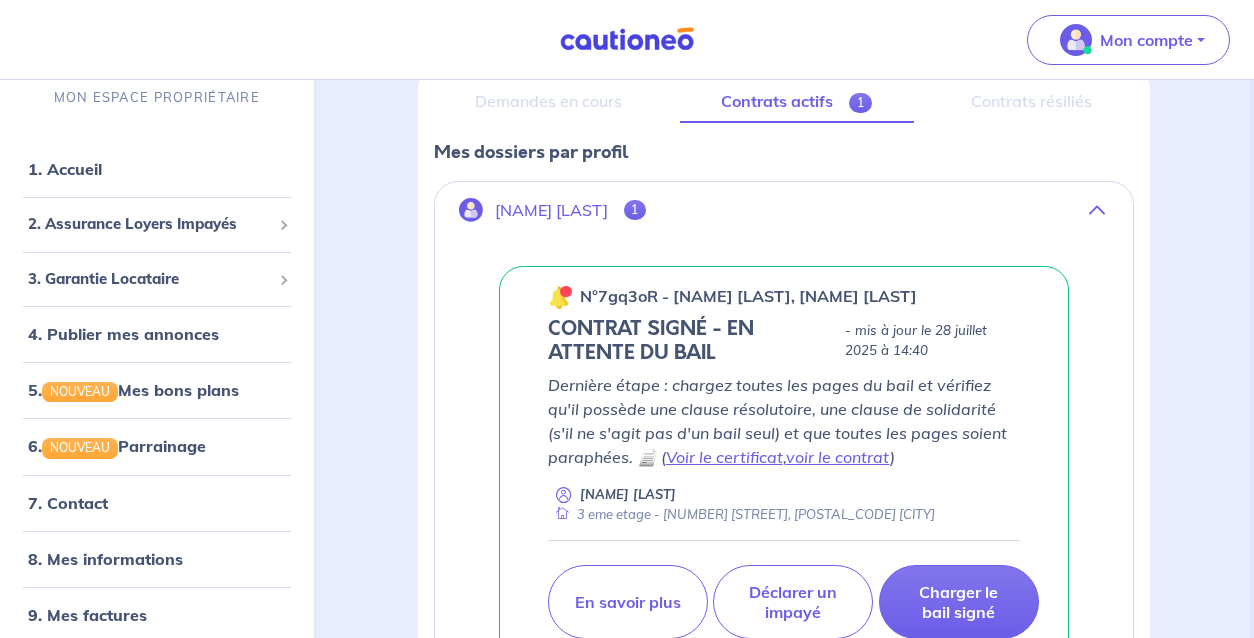 scroll, scrollTop: 262, scrollLeft: 0, axis: vertical 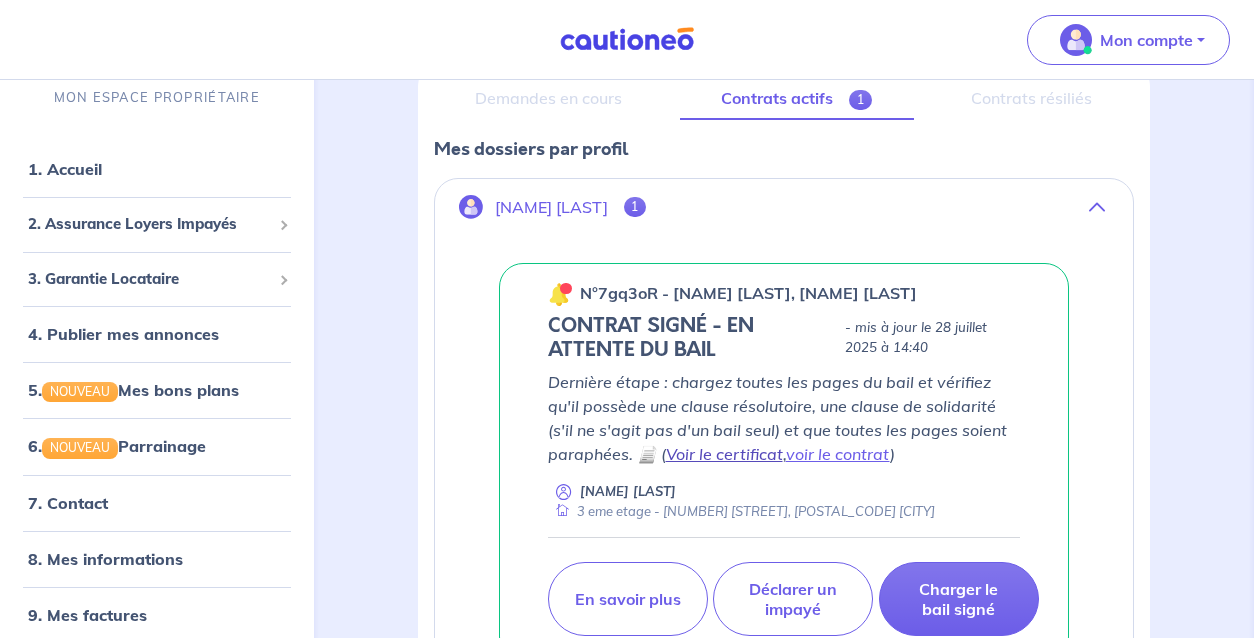 click on "Voir le certificat" at bounding box center [724, 454] 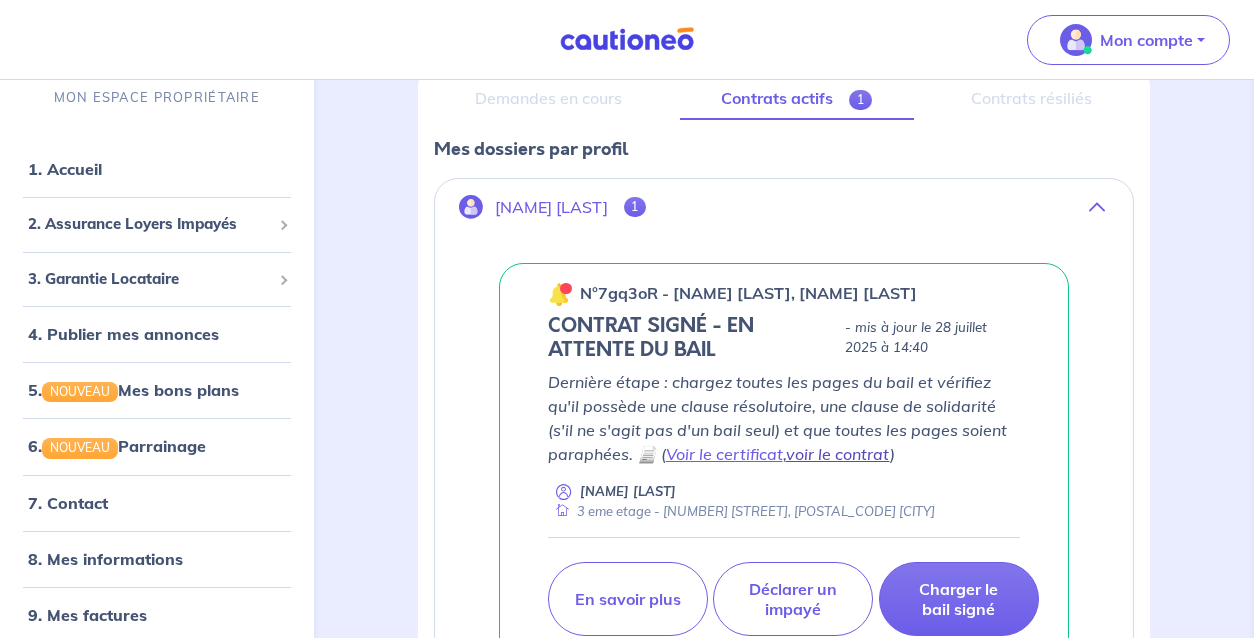 click on "voir le contrat" at bounding box center [838, 454] 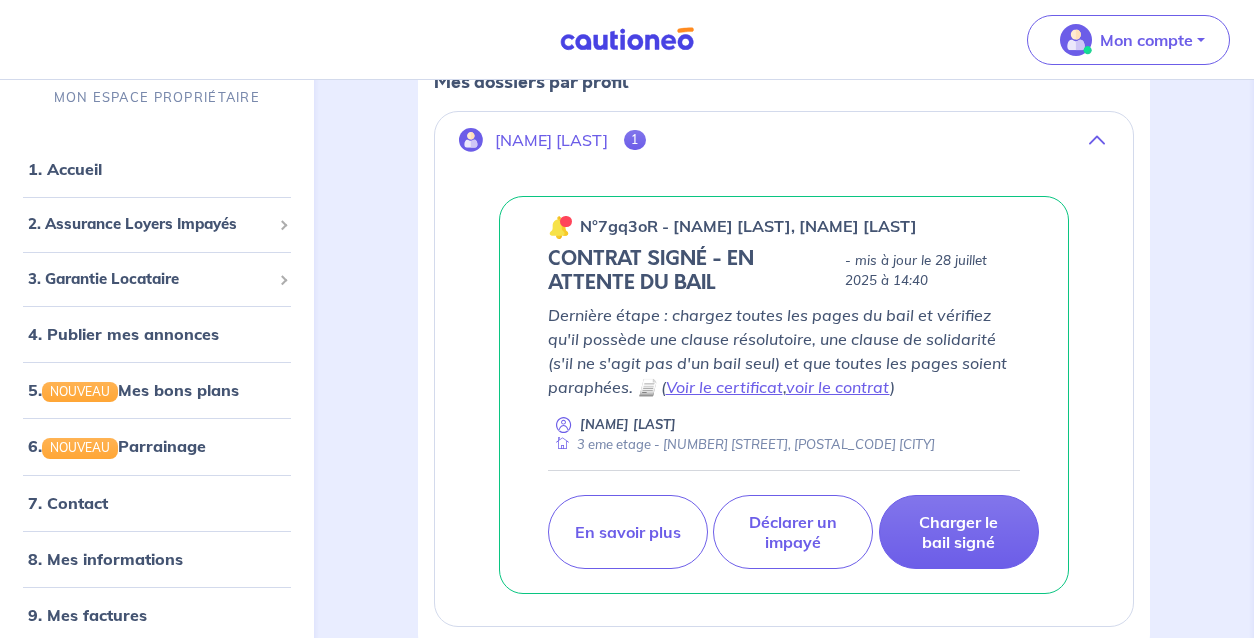 scroll, scrollTop: 318, scrollLeft: 0, axis: vertical 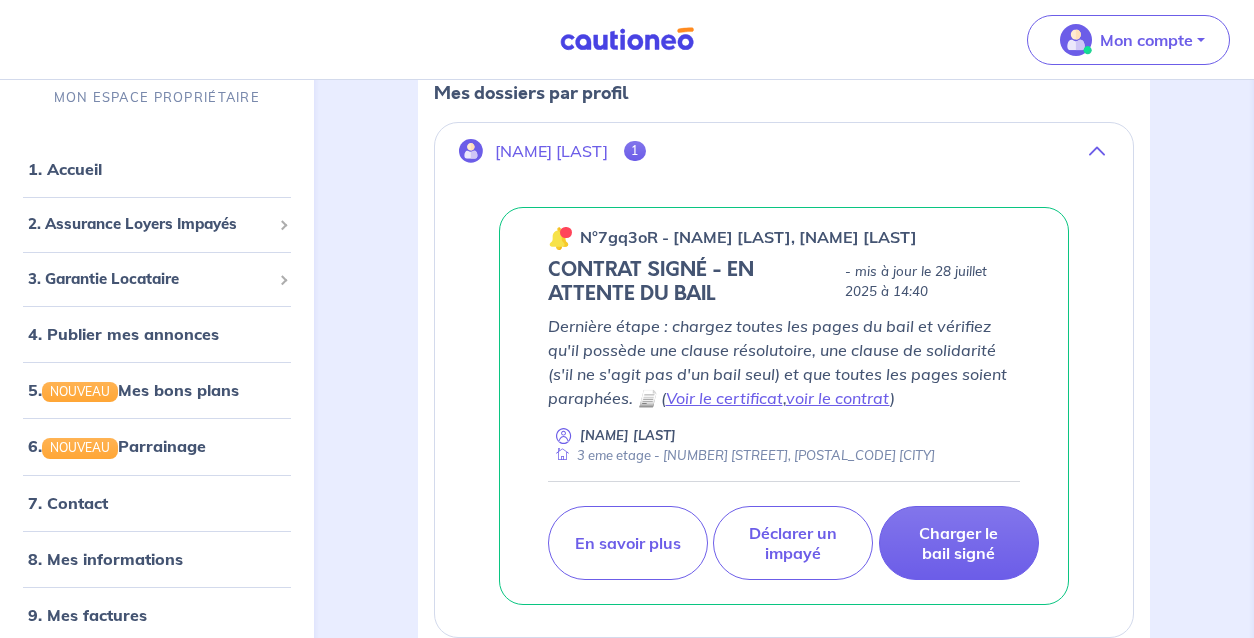 click at bounding box center (560, 238) 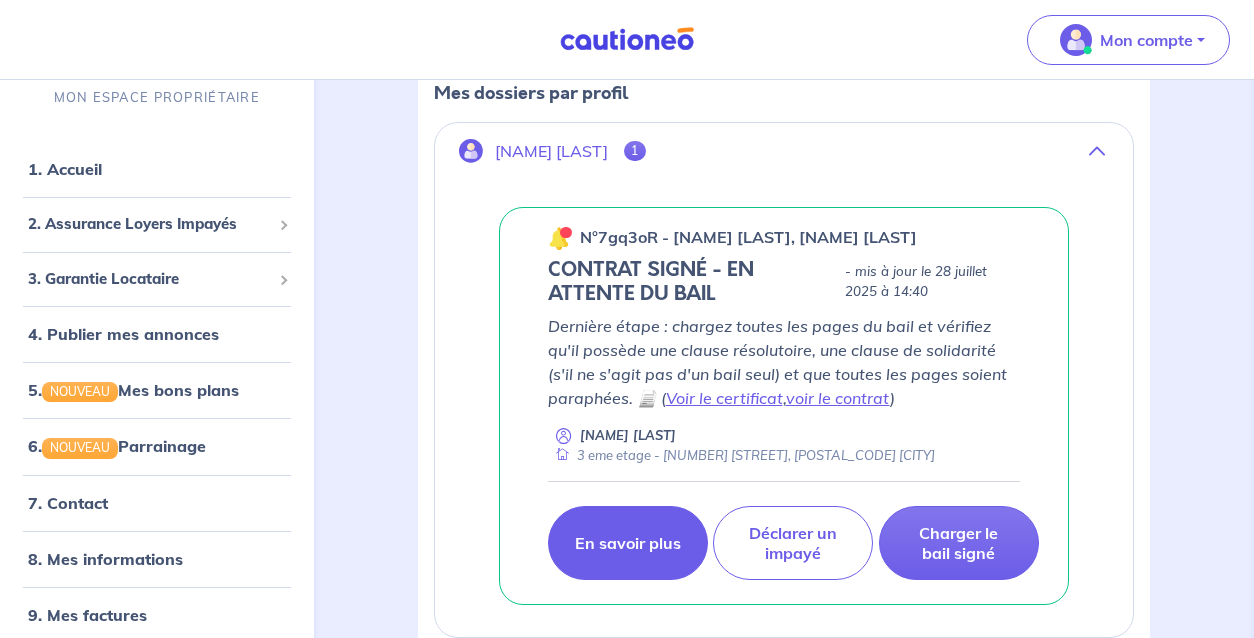 click on "En savoir plus" at bounding box center [628, 543] 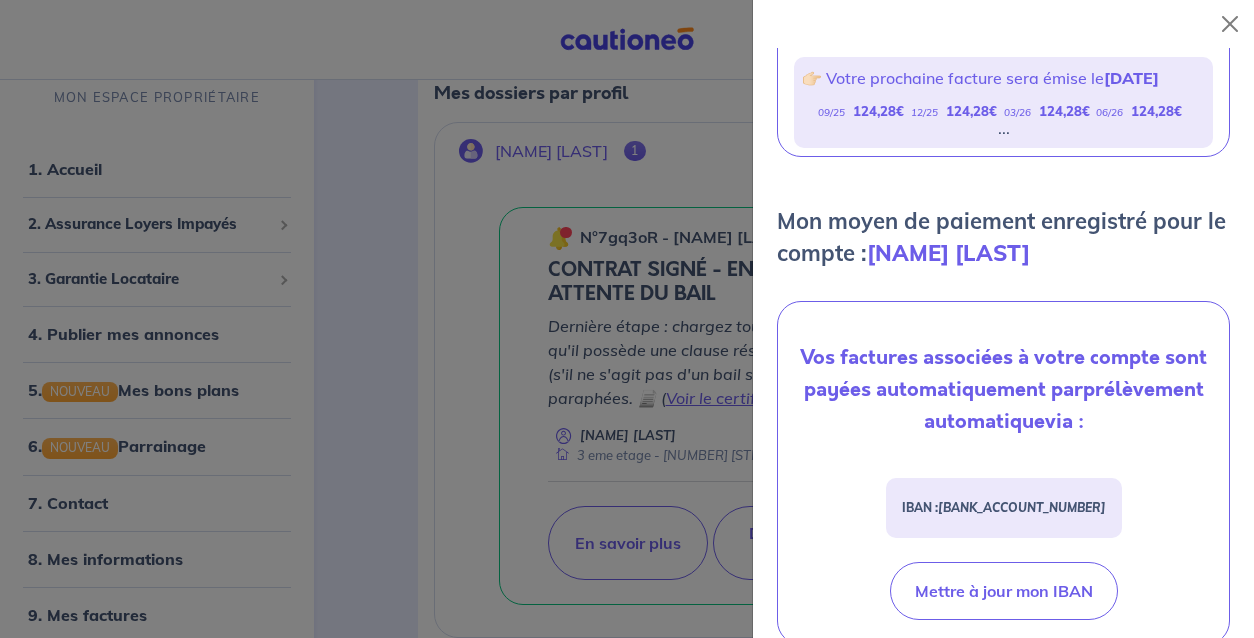 scroll, scrollTop: 507, scrollLeft: 0, axis: vertical 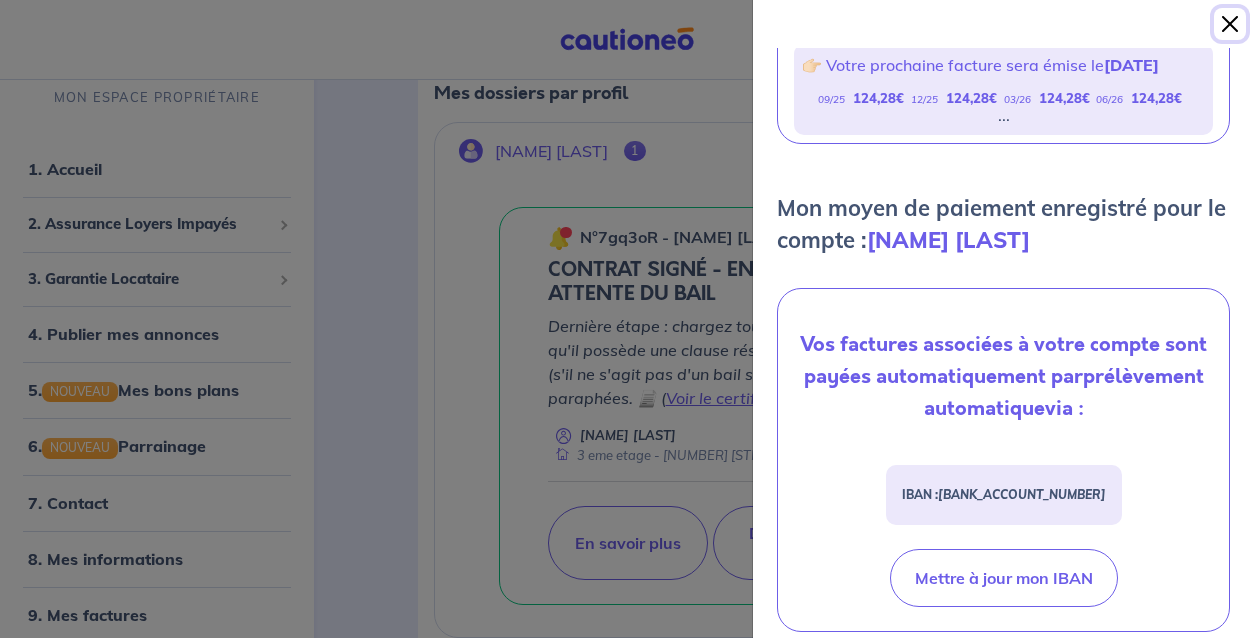 click at bounding box center [1230, 24] 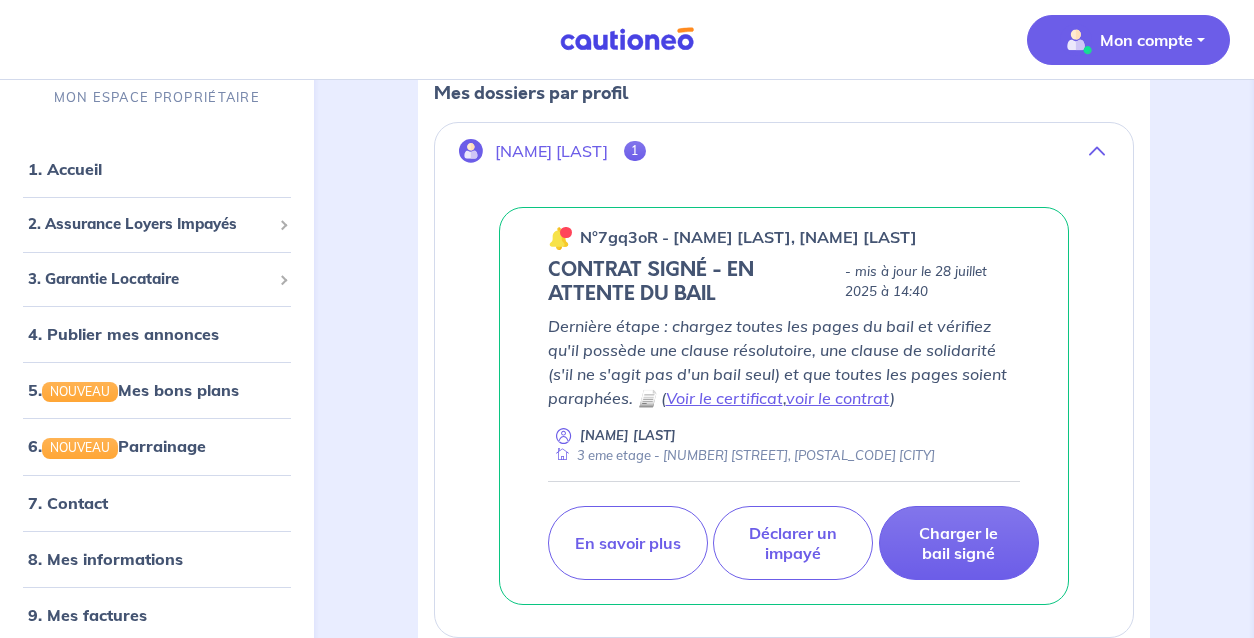 click on "Mon compte" at bounding box center [1146, 40] 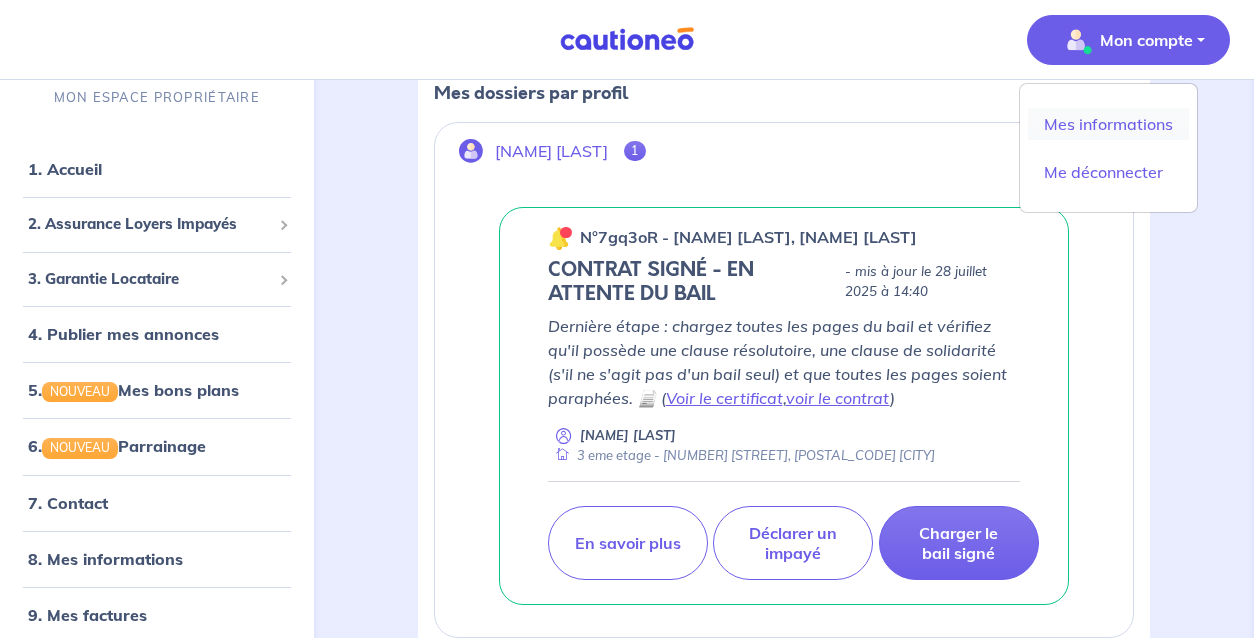 click on "Mes informations" at bounding box center (1108, 124) 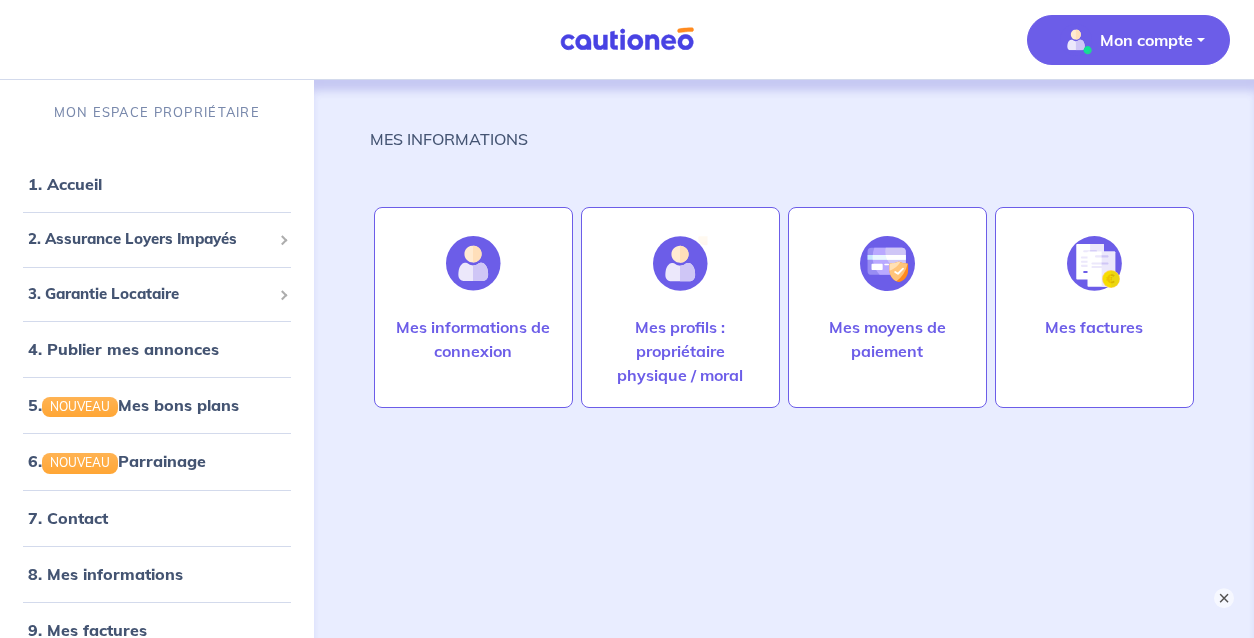 scroll, scrollTop: 0, scrollLeft: 0, axis: both 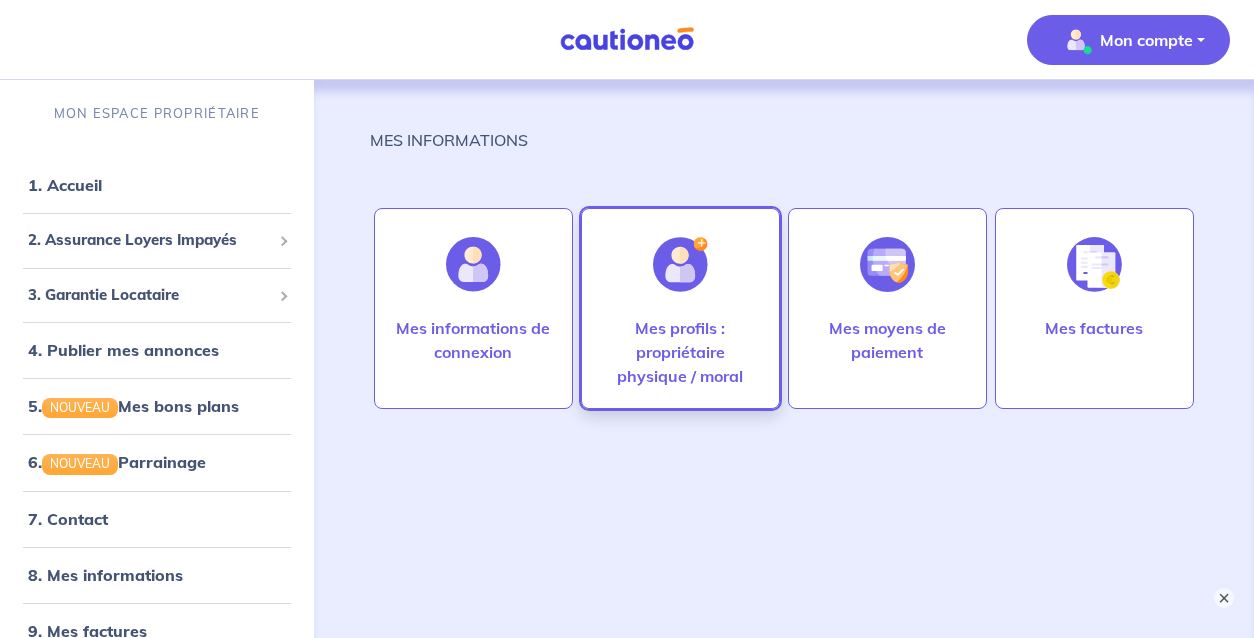 click at bounding box center (680, 264) 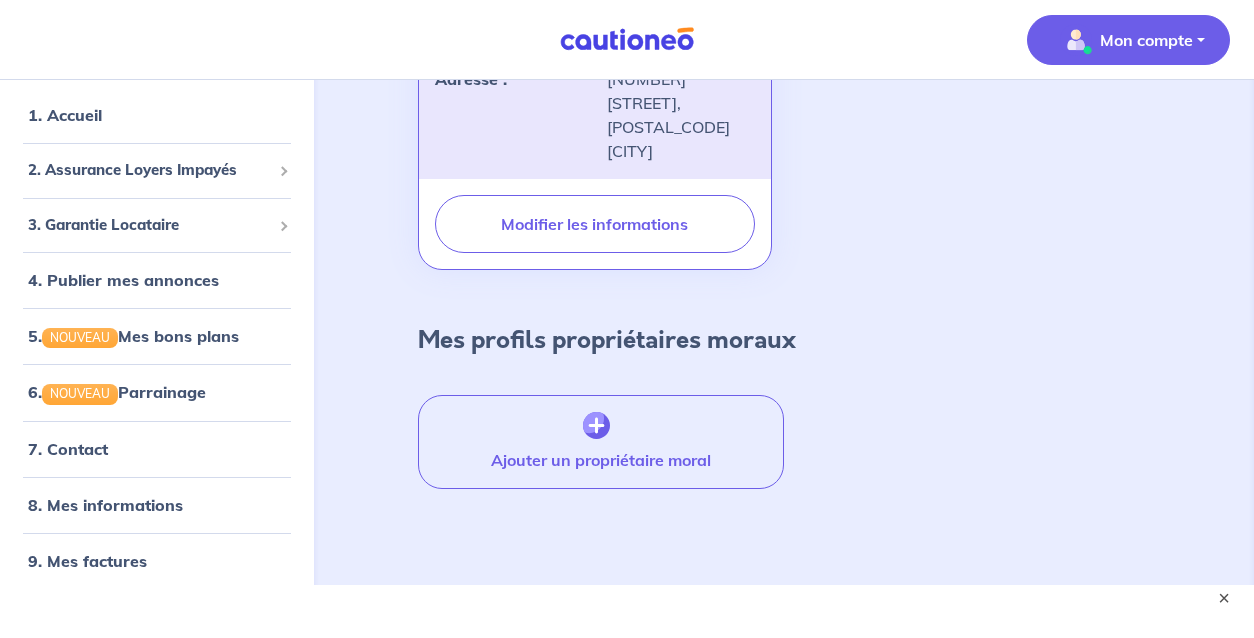 scroll, scrollTop: 642, scrollLeft: 0, axis: vertical 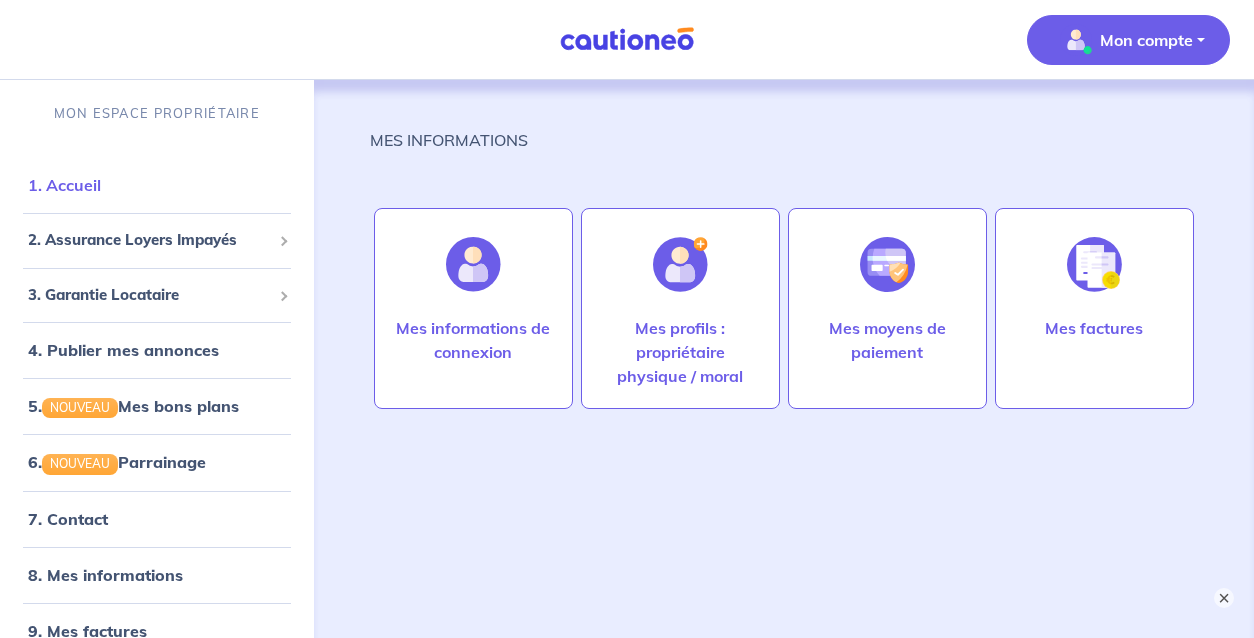 click on "1. Accueil" at bounding box center [64, 185] 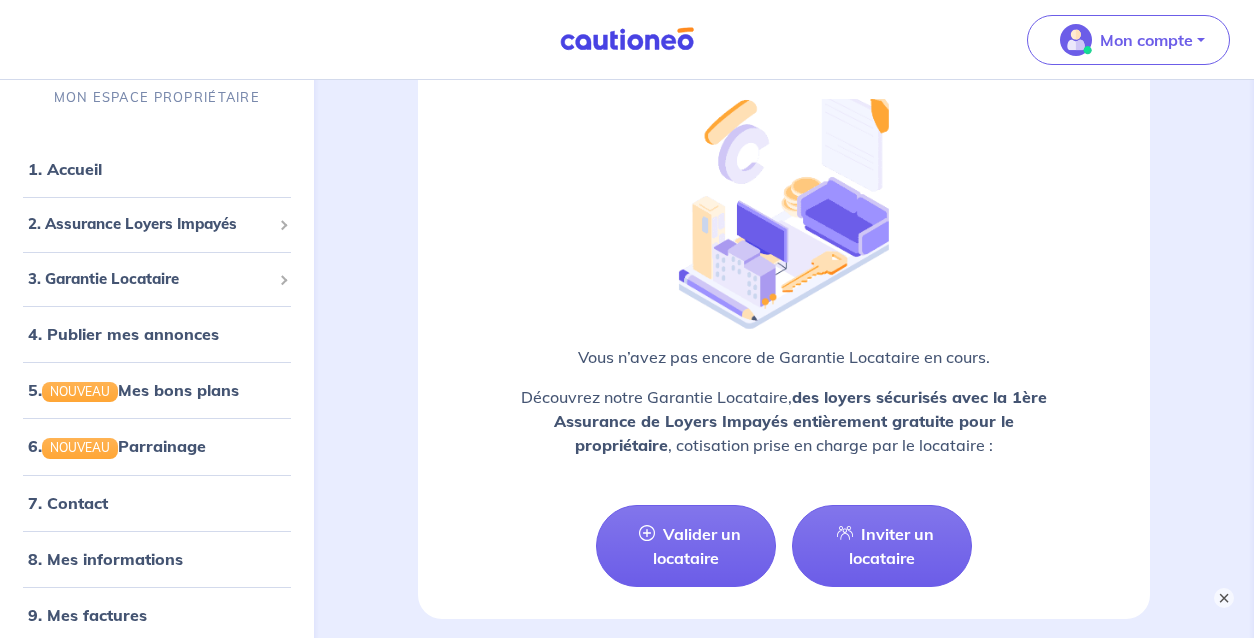 scroll, scrollTop: 2861, scrollLeft: 0, axis: vertical 